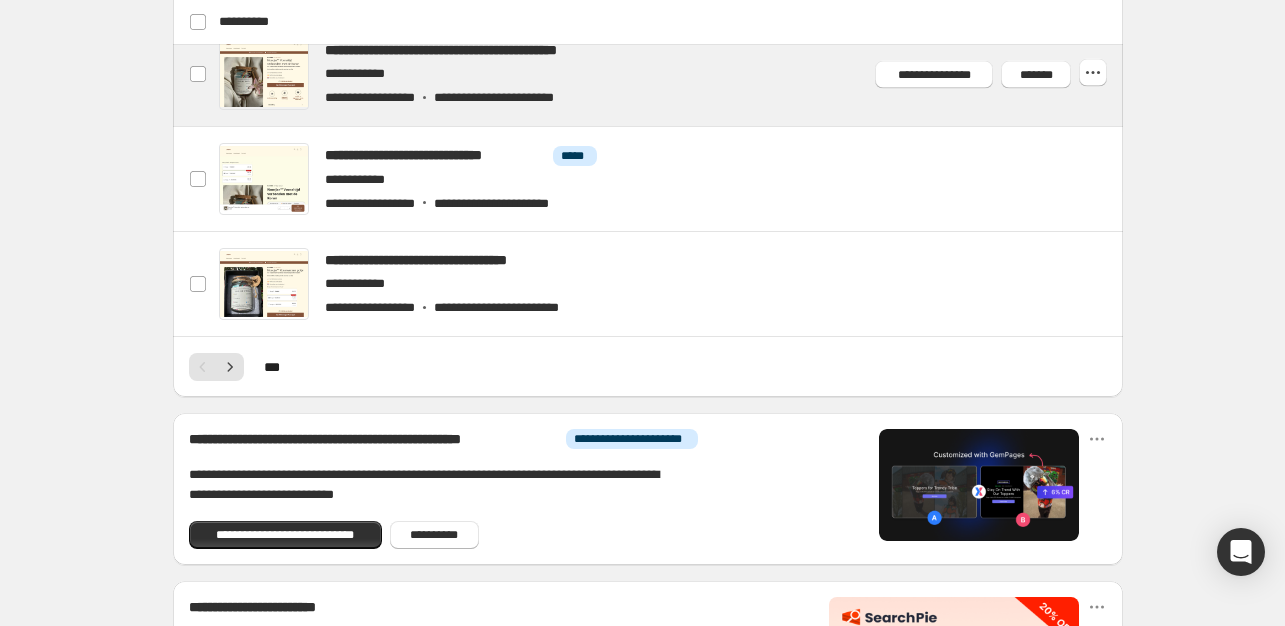scroll, scrollTop: 1200, scrollLeft: 0, axis: vertical 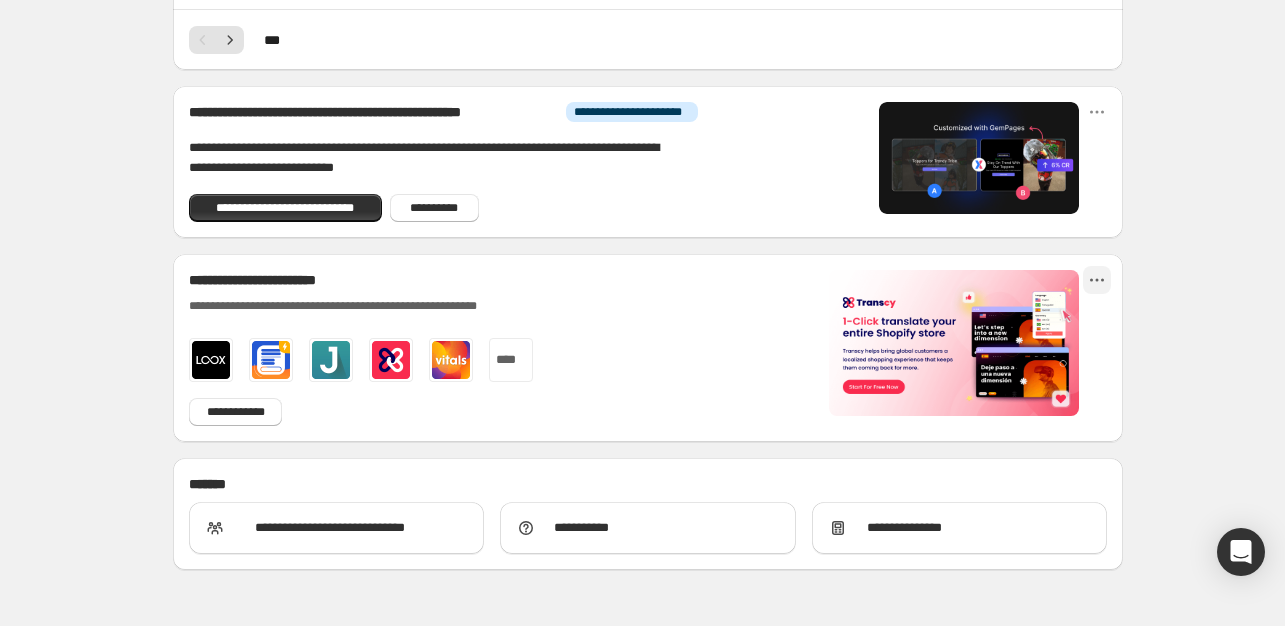click at bounding box center [1097, 280] 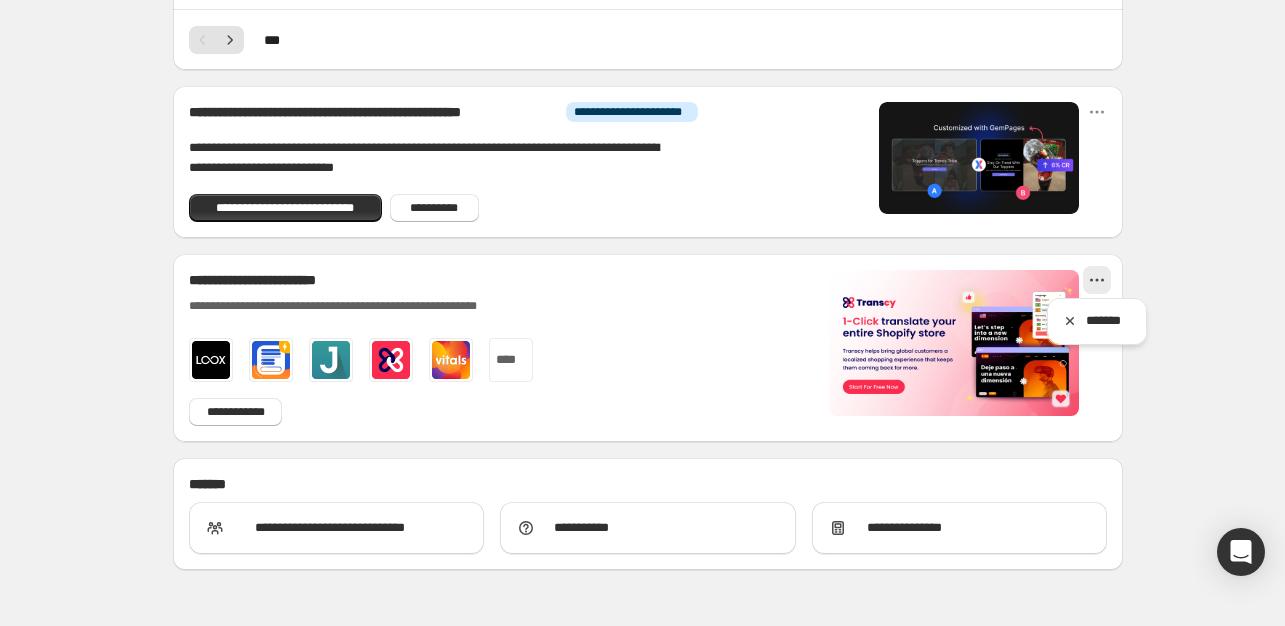 click at bounding box center (1097, 280) 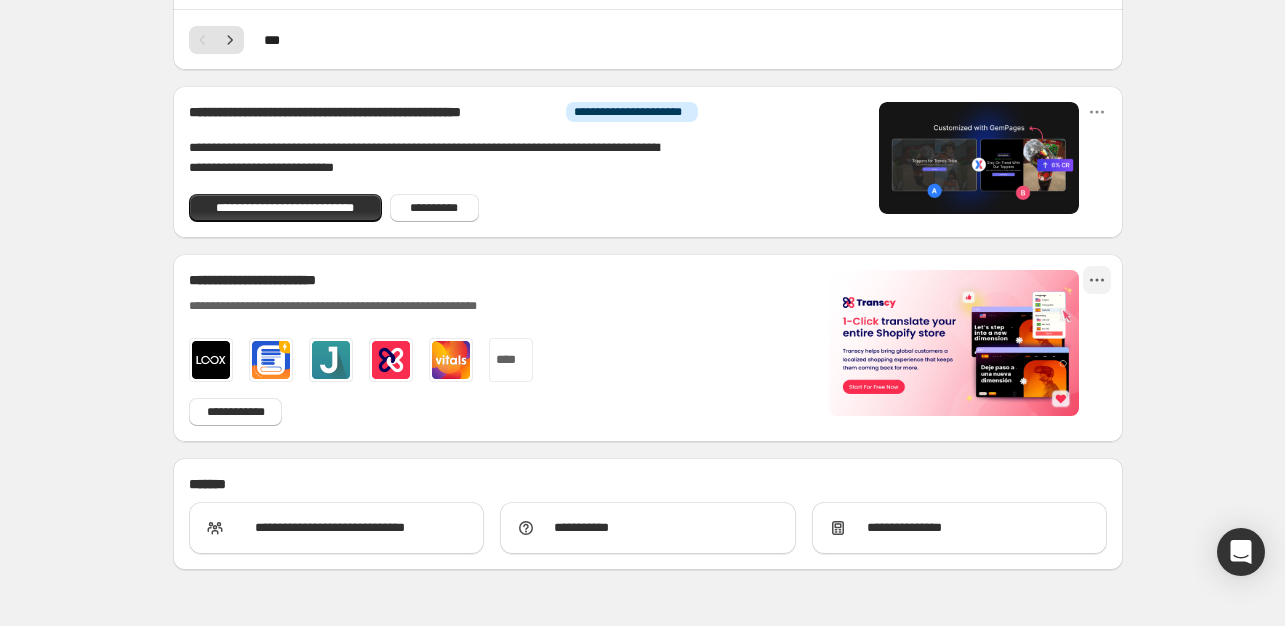 click at bounding box center [1097, 280] 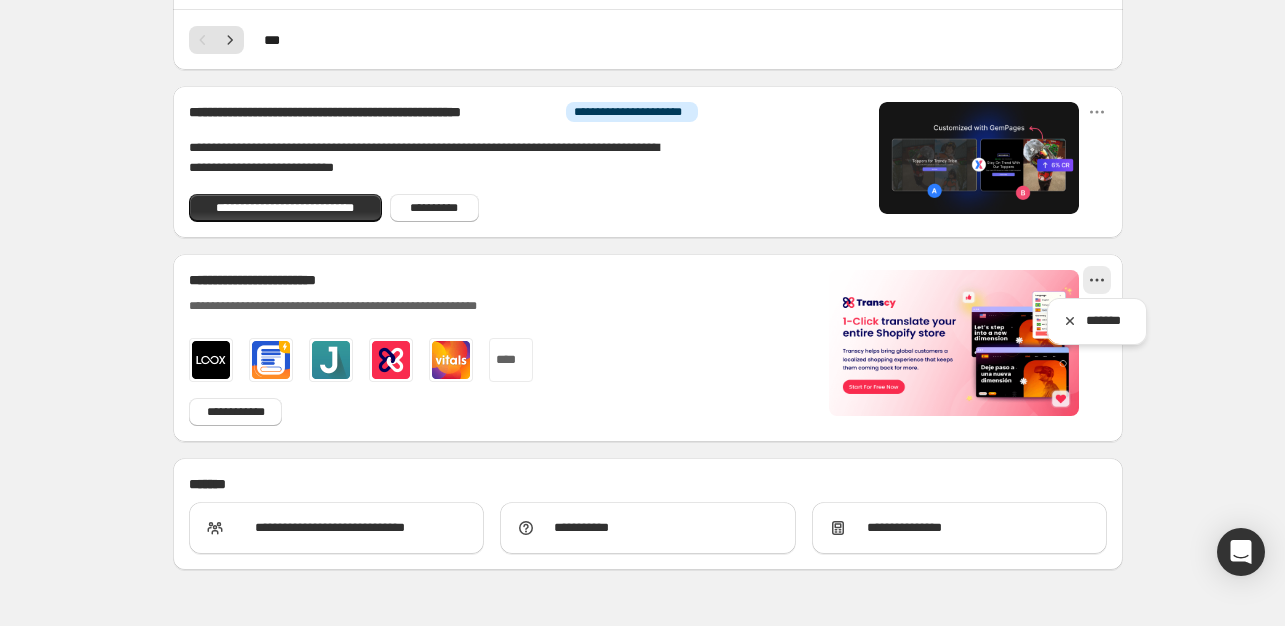 click on "**********" at bounding box center (648, -261) 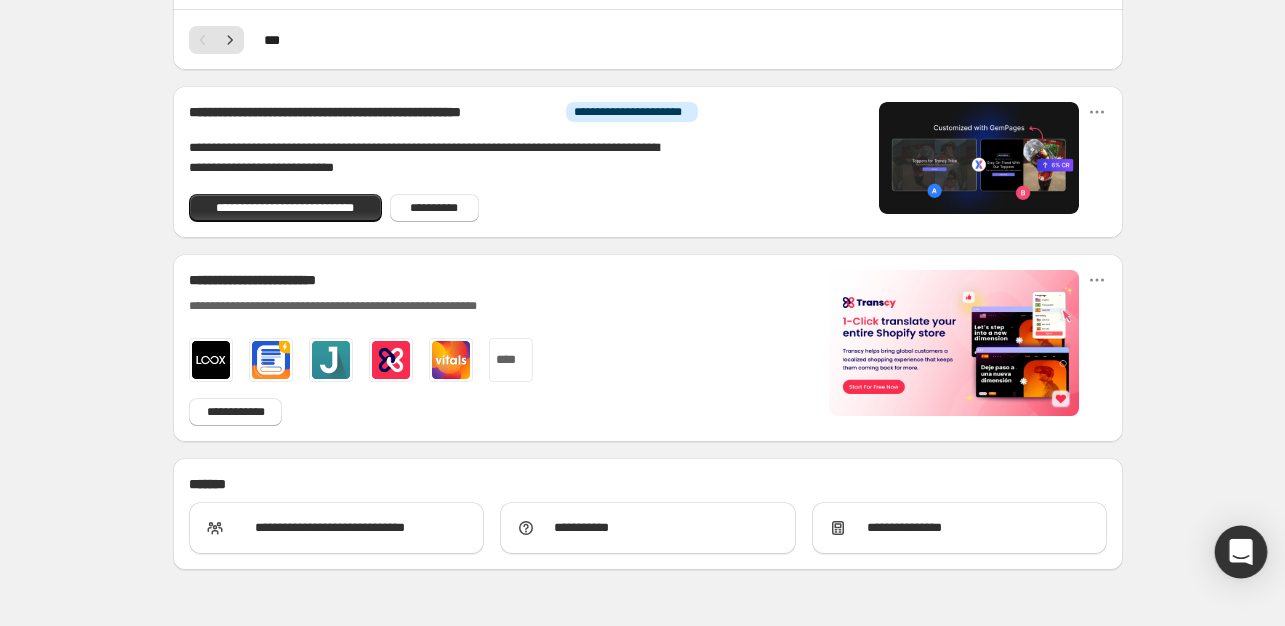 click 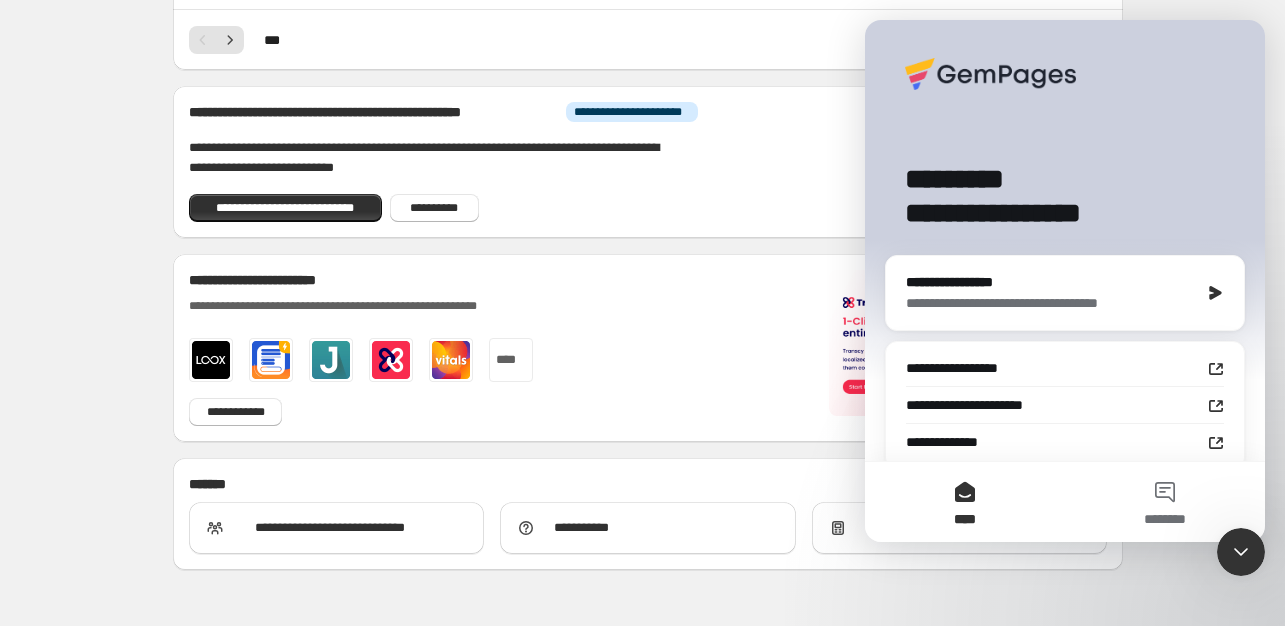 scroll, scrollTop: 0, scrollLeft: 0, axis: both 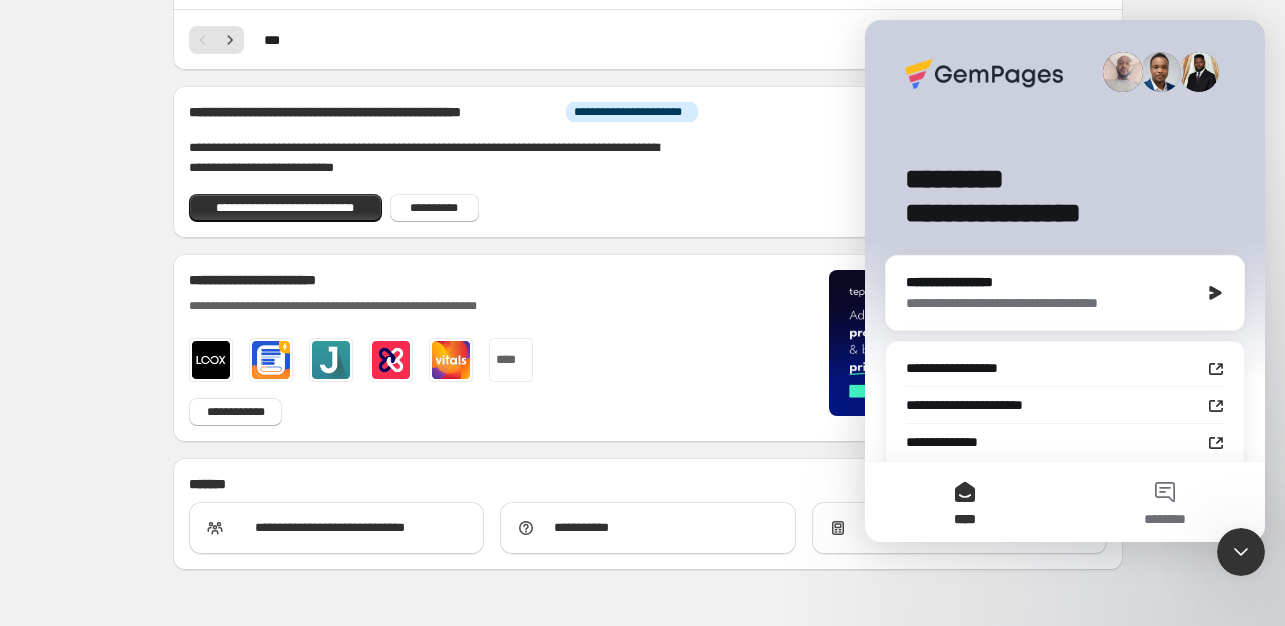 click 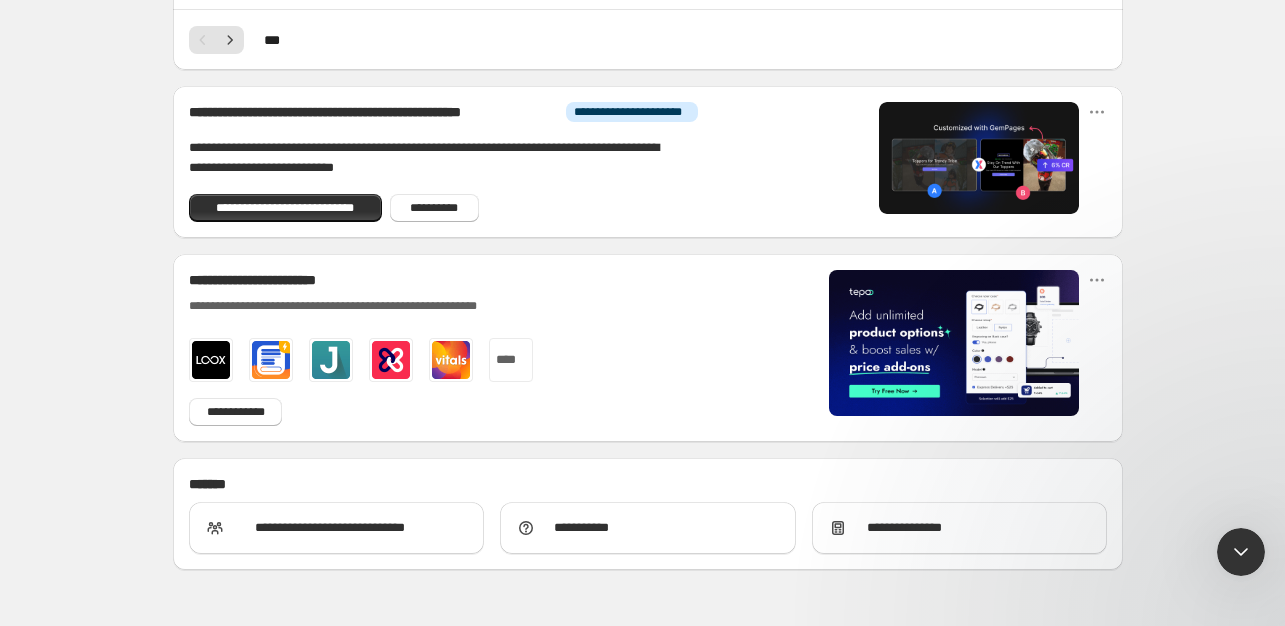 scroll, scrollTop: 0, scrollLeft: 0, axis: both 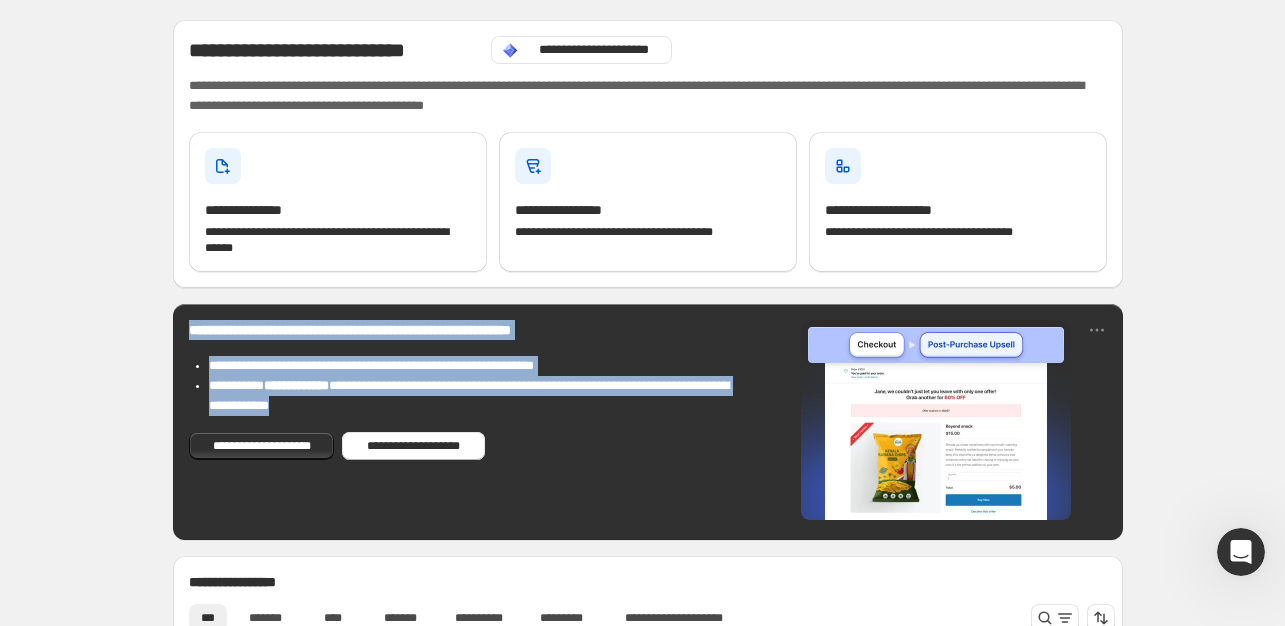 drag, startPoint x: 183, startPoint y: 333, endPoint x: 578, endPoint y: 397, distance: 400.1512 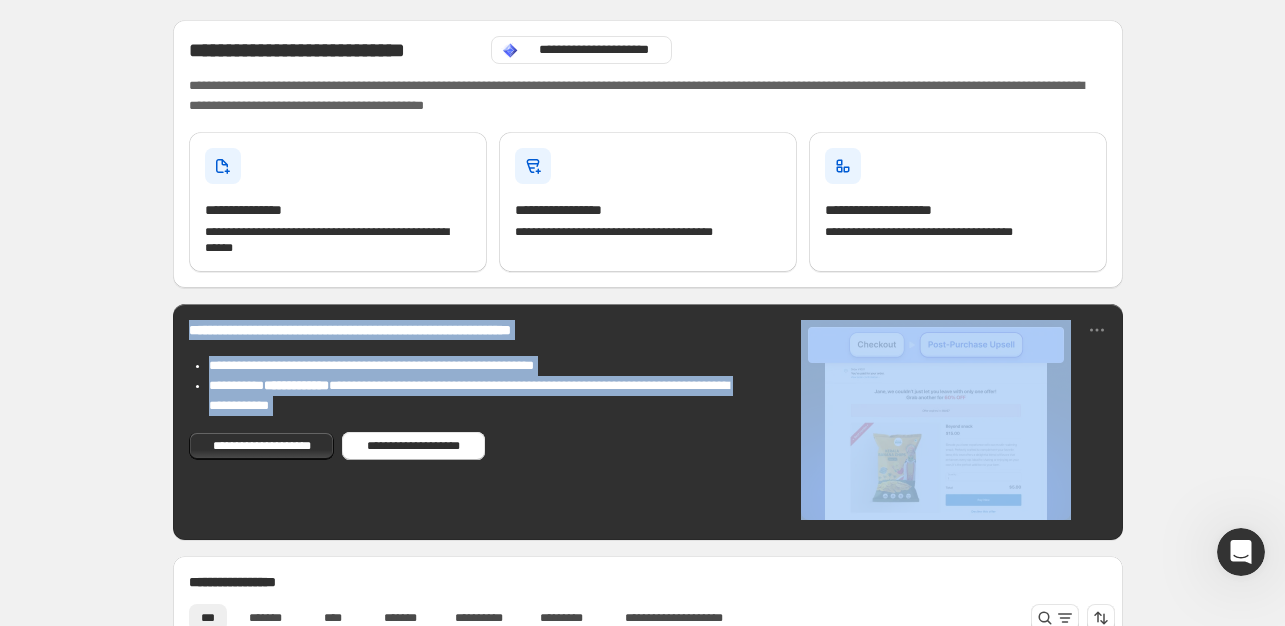 drag, startPoint x: 604, startPoint y: 440, endPoint x: 150, endPoint y: 313, distance: 471.42868 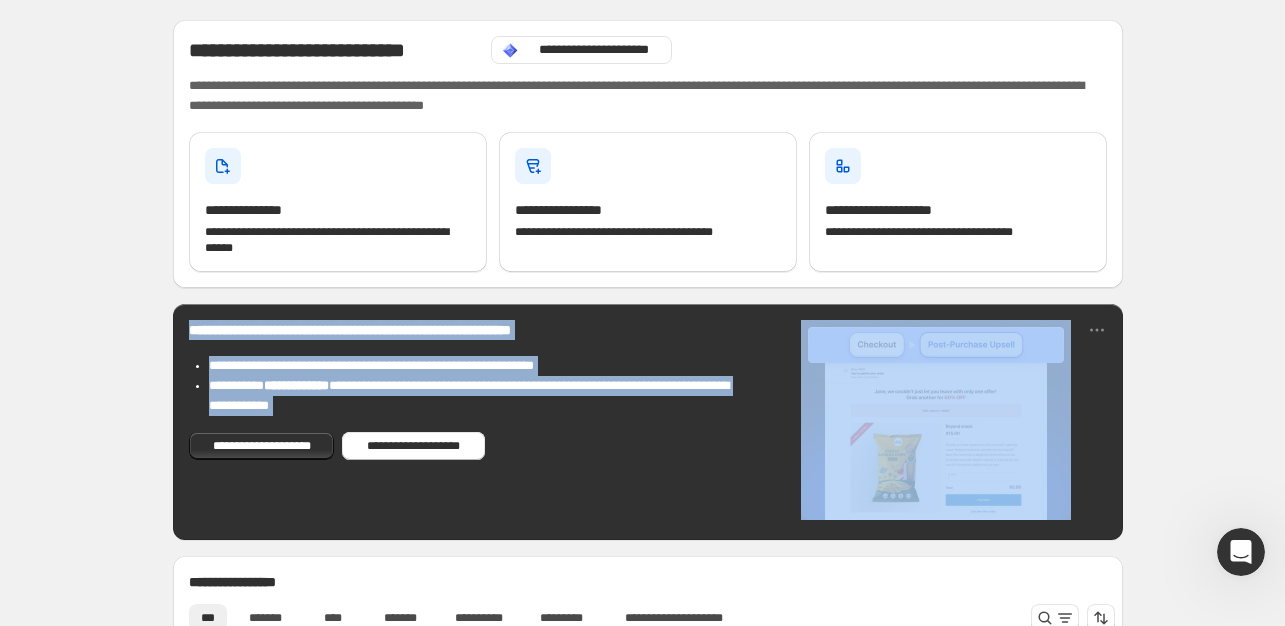 click on "**********" at bounding box center (648, 939) 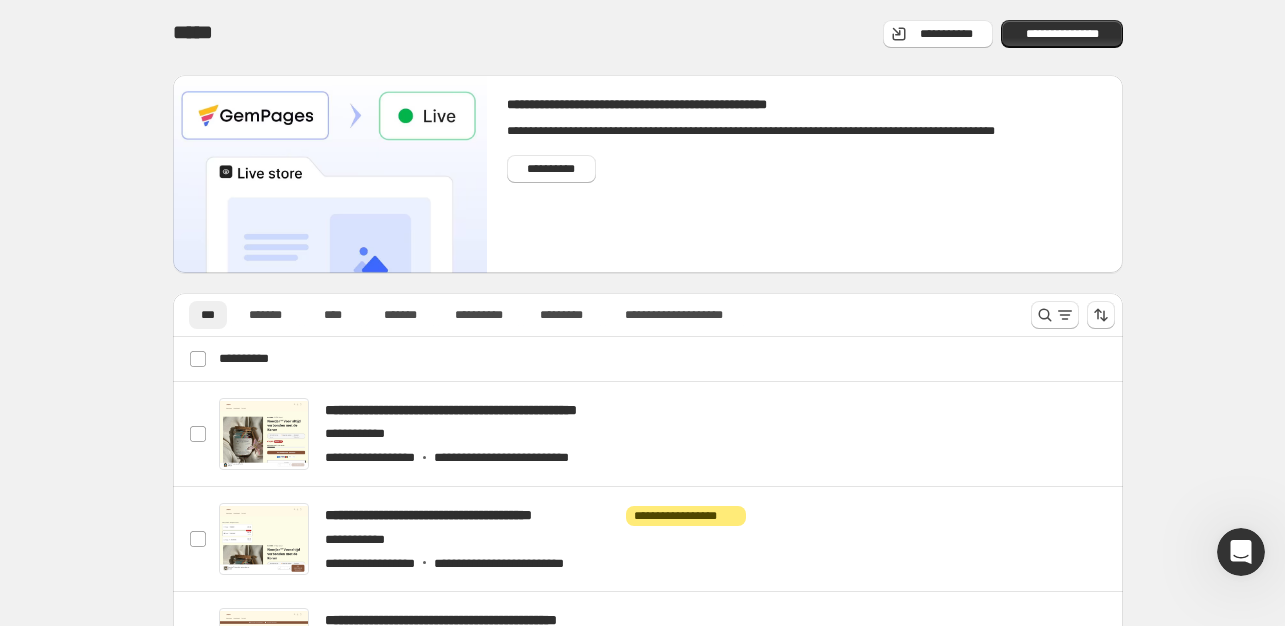 click on "**********" at bounding box center [648, 1055] 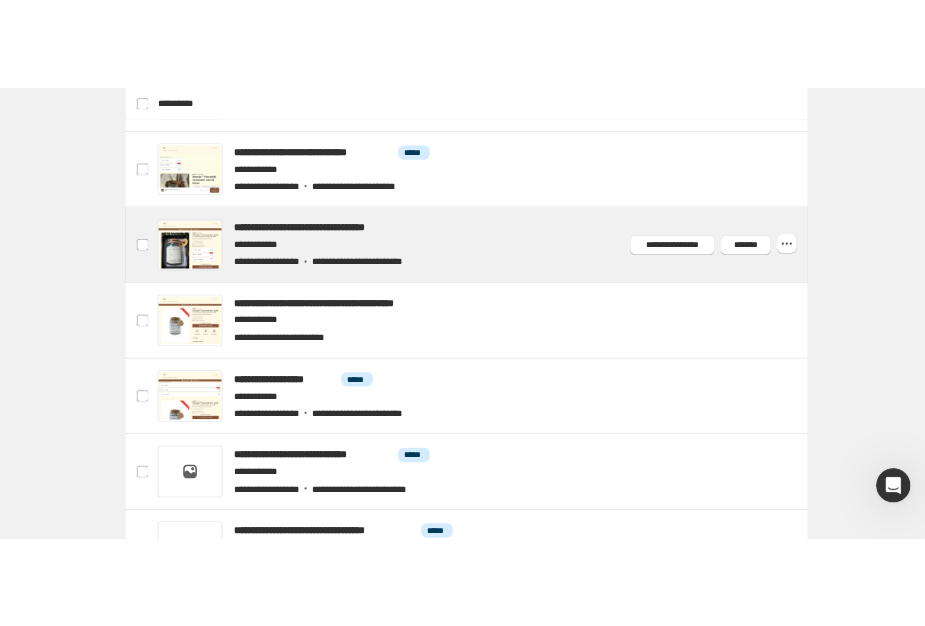 scroll, scrollTop: 700, scrollLeft: 0, axis: vertical 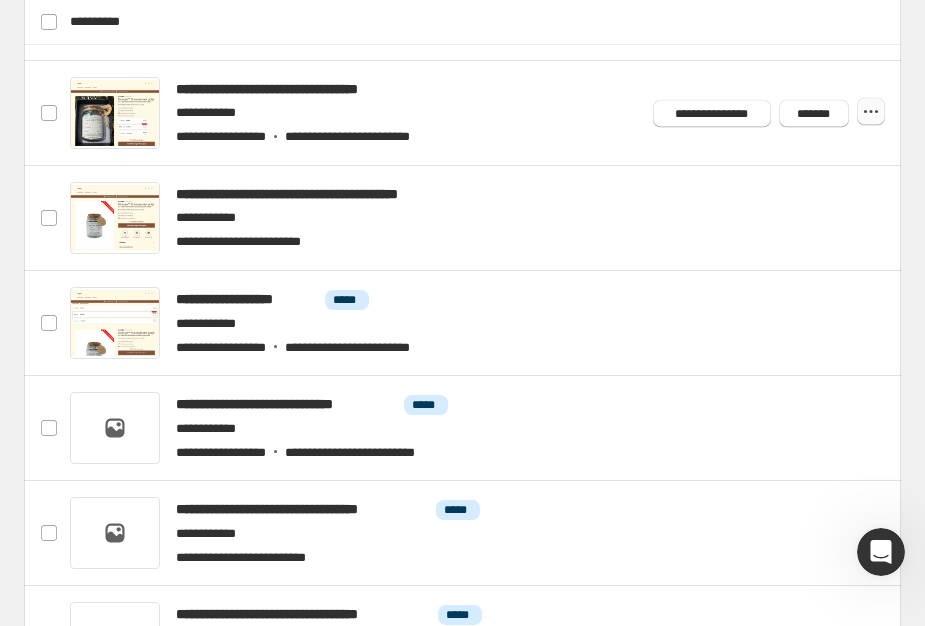 click 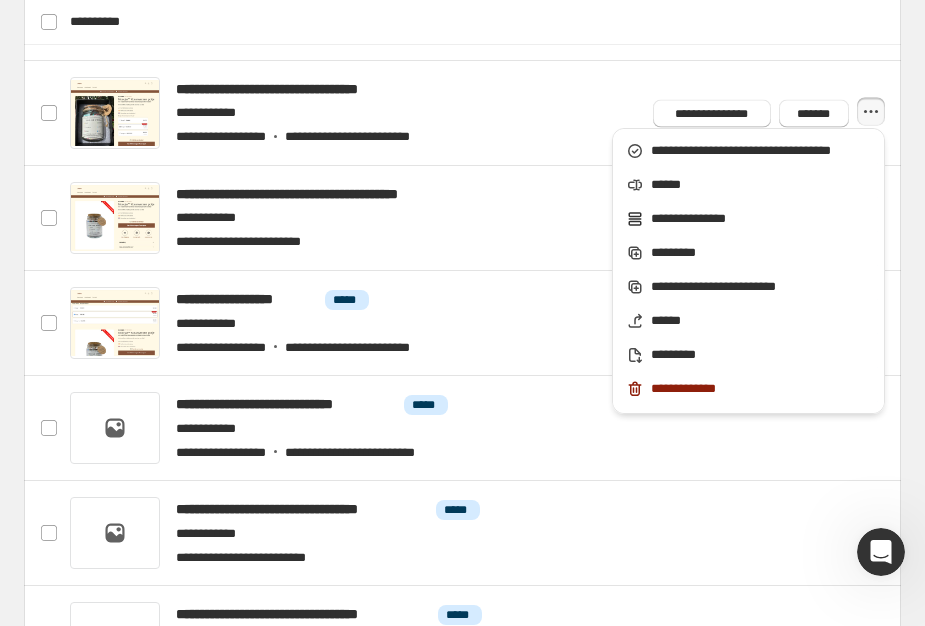 click 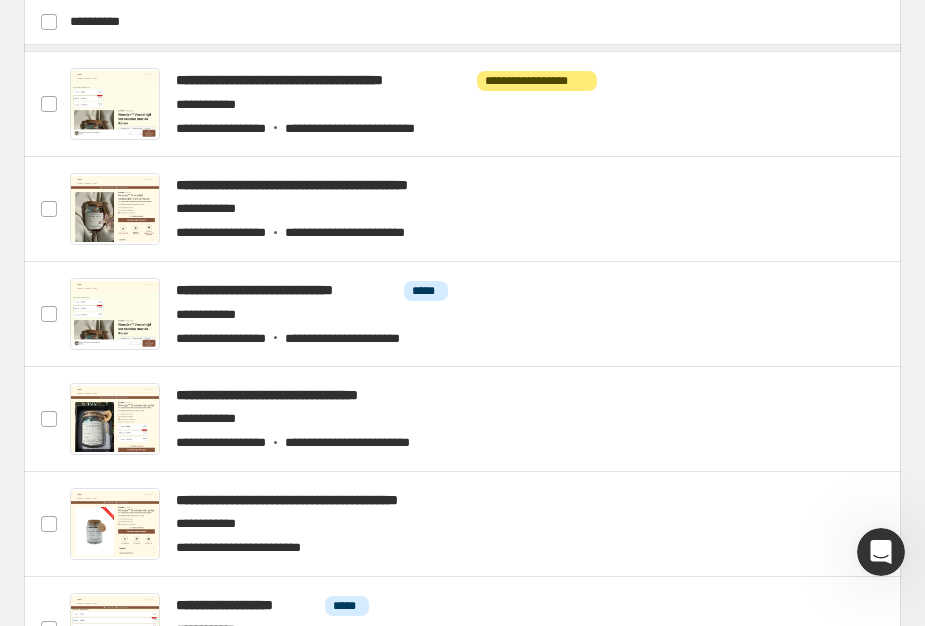 scroll, scrollTop: 400, scrollLeft: 0, axis: vertical 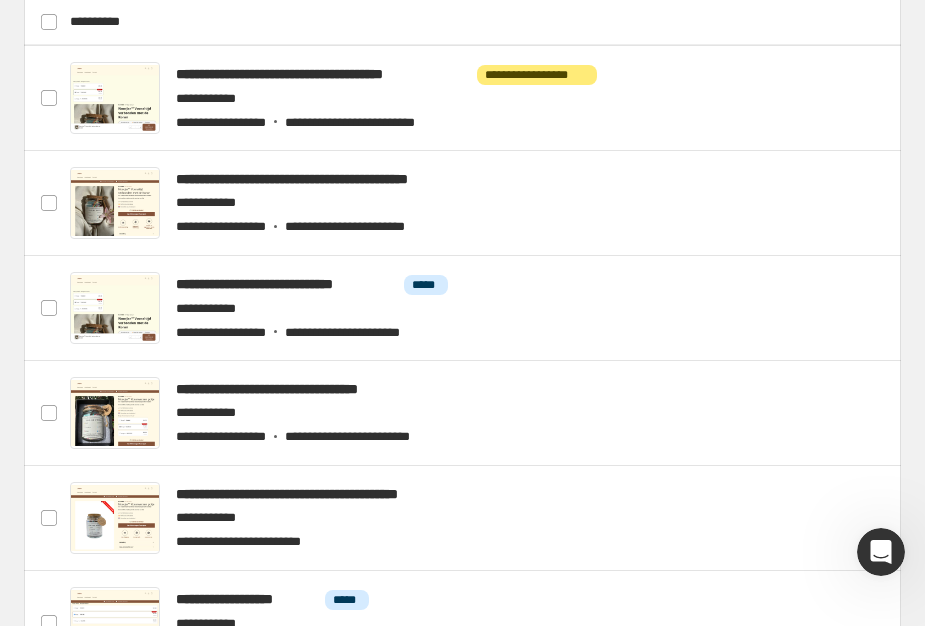 drag, startPoint x: 313, startPoint y: 301, endPoint x: 9, endPoint y: 357, distance: 309.11487 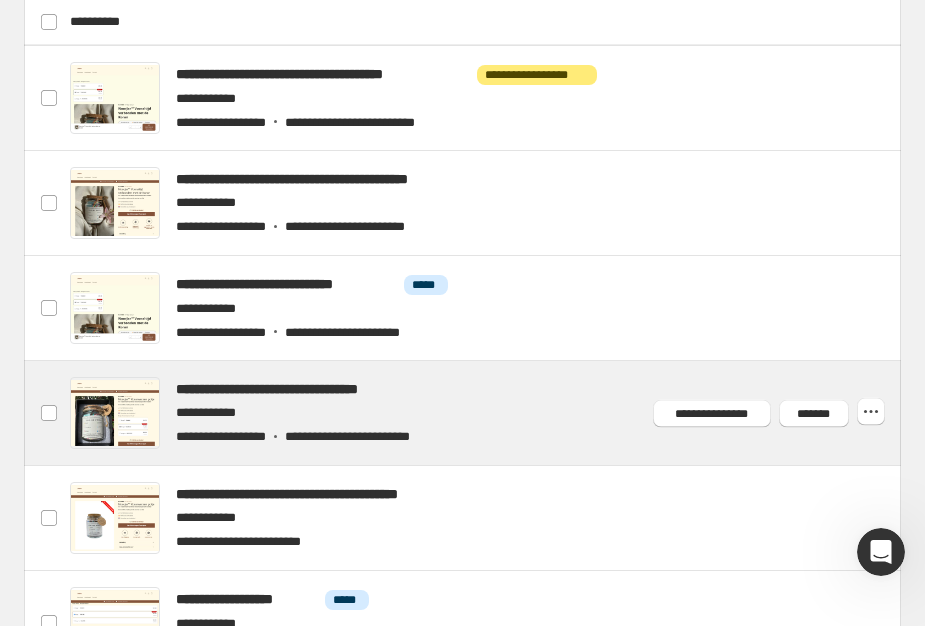 click at bounding box center (484, 413) 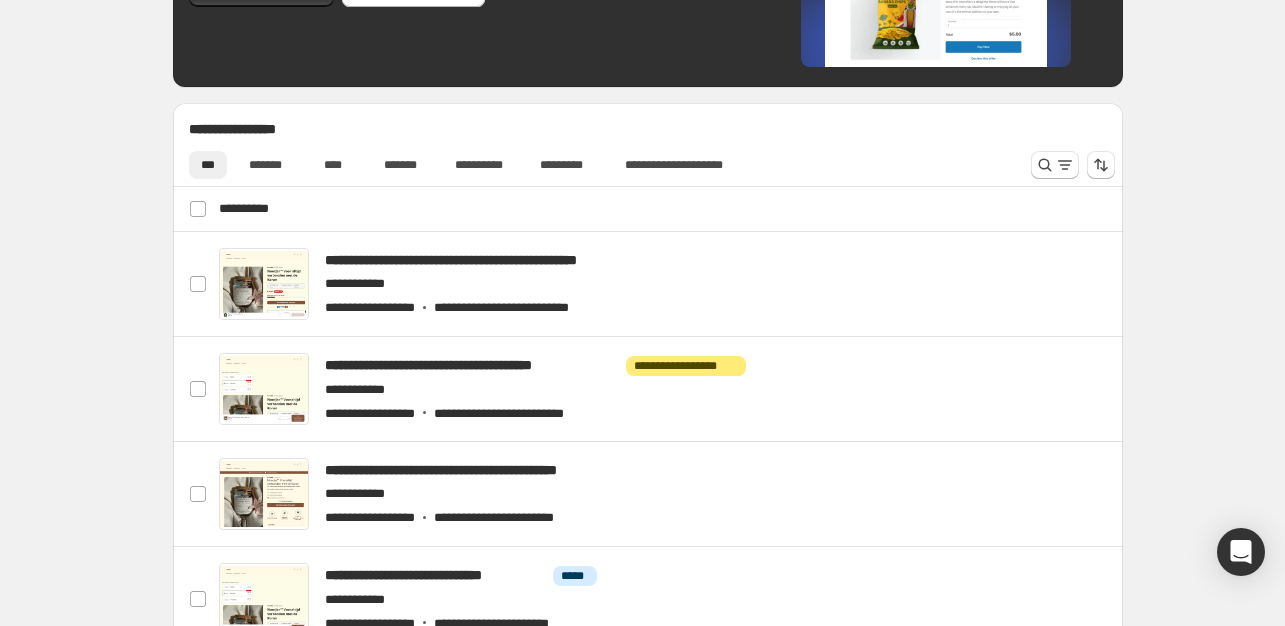 scroll, scrollTop: 500, scrollLeft: 0, axis: vertical 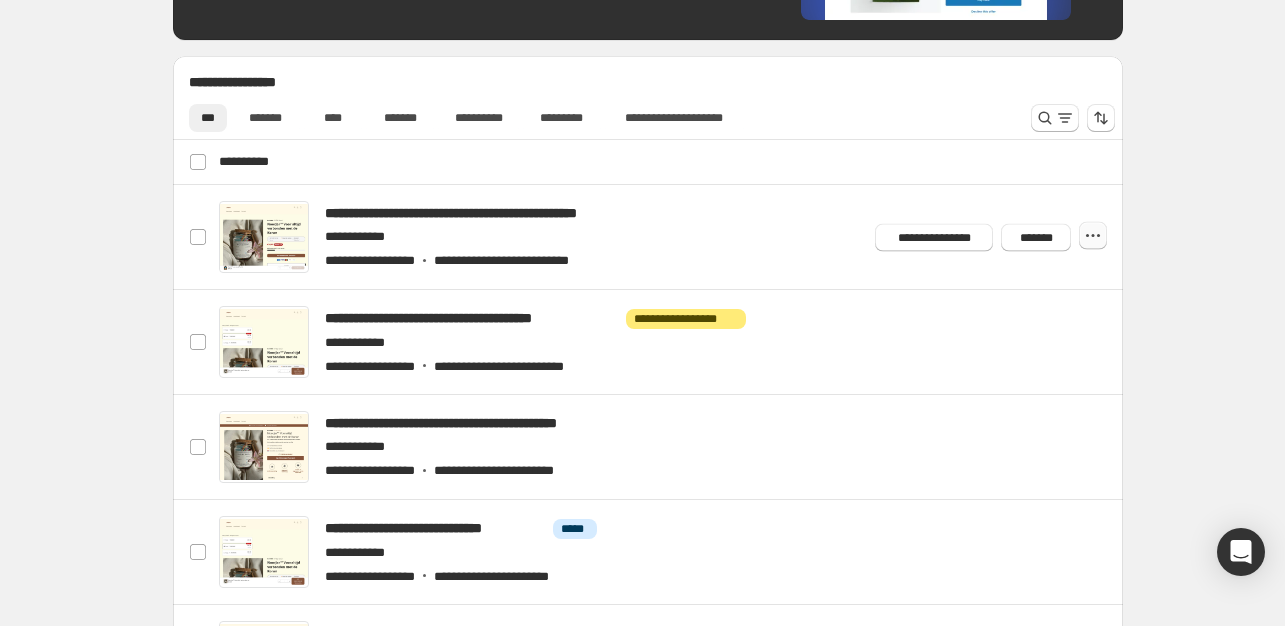 click 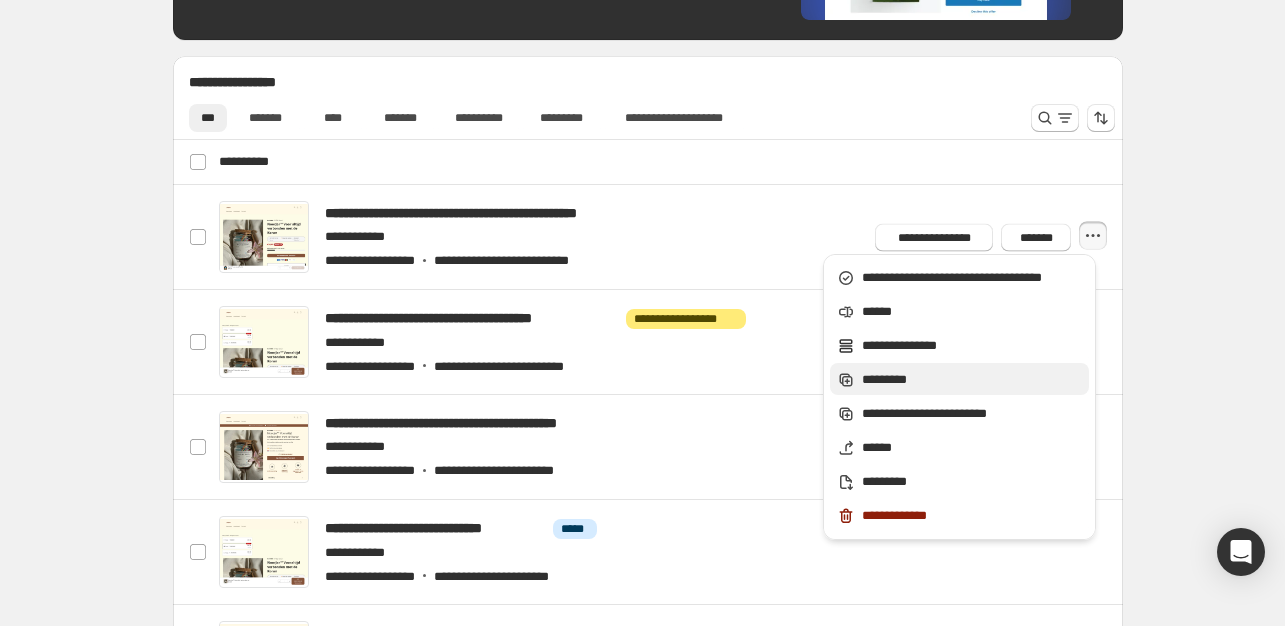 click on "*********" at bounding box center (972, 380) 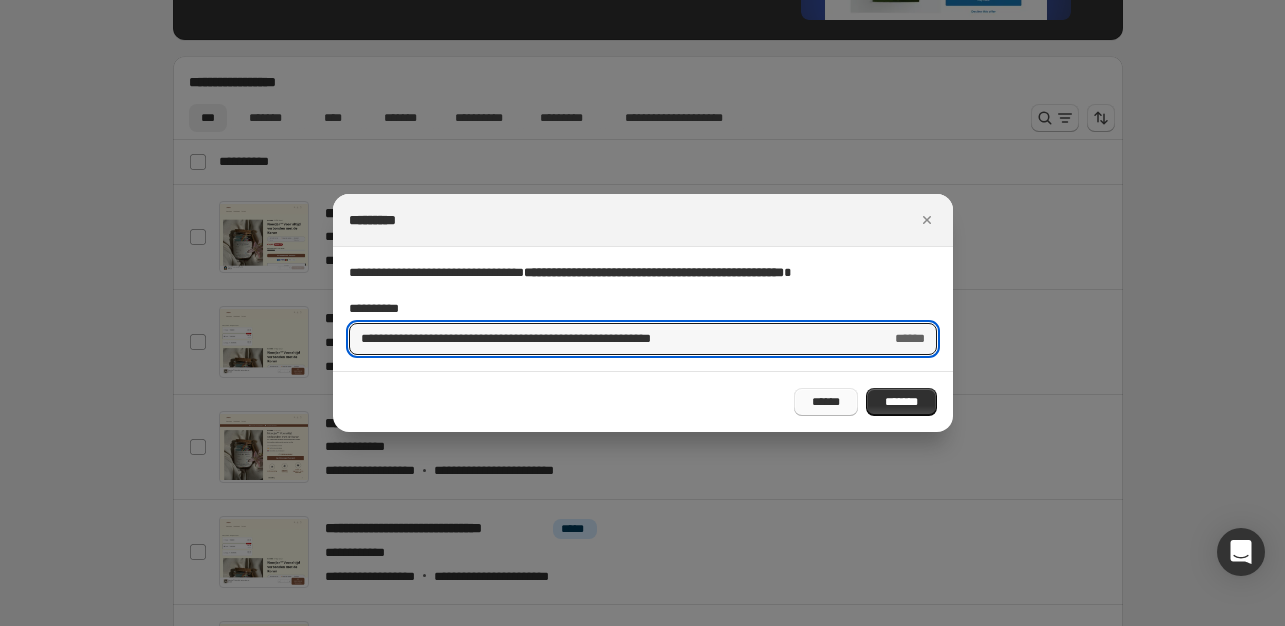 click on "******" at bounding box center [826, 402] 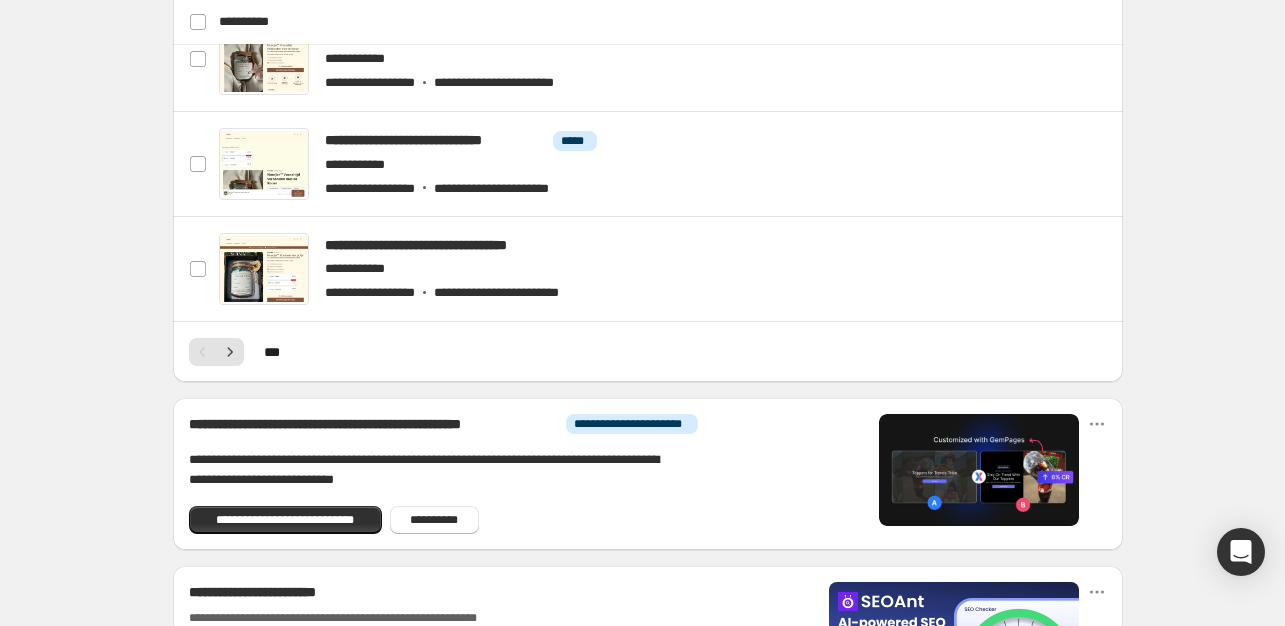scroll, scrollTop: 900, scrollLeft: 0, axis: vertical 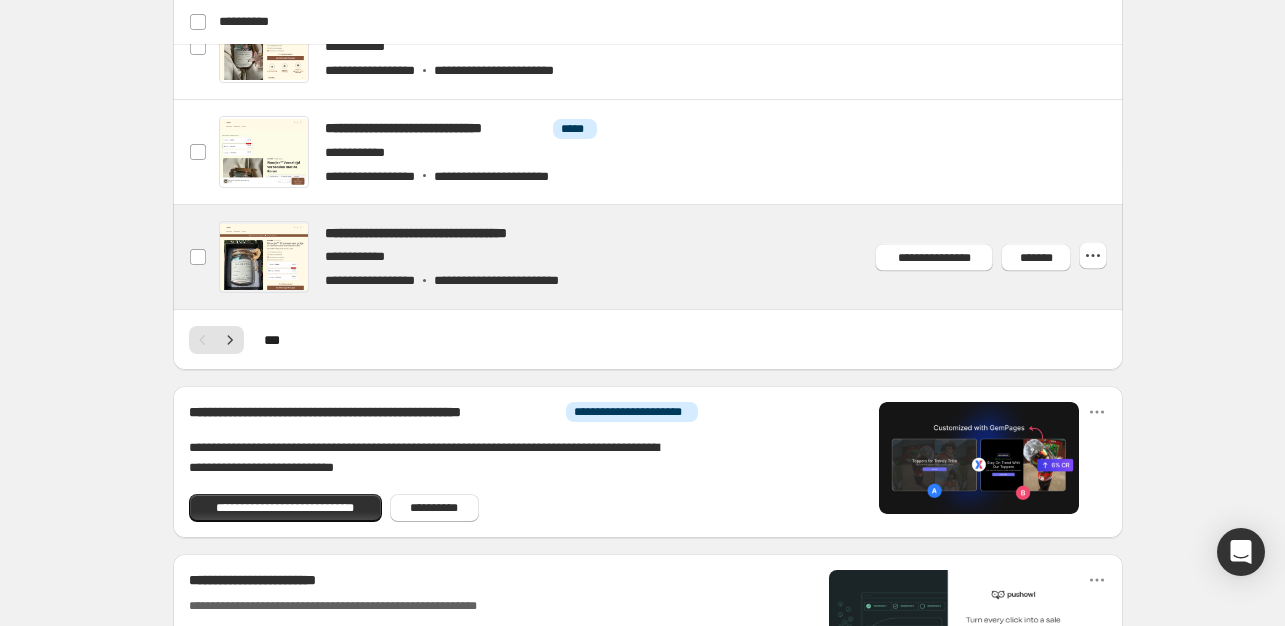 drag, startPoint x: 761, startPoint y: 250, endPoint x: 674, endPoint y: 291, distance: 96.17692 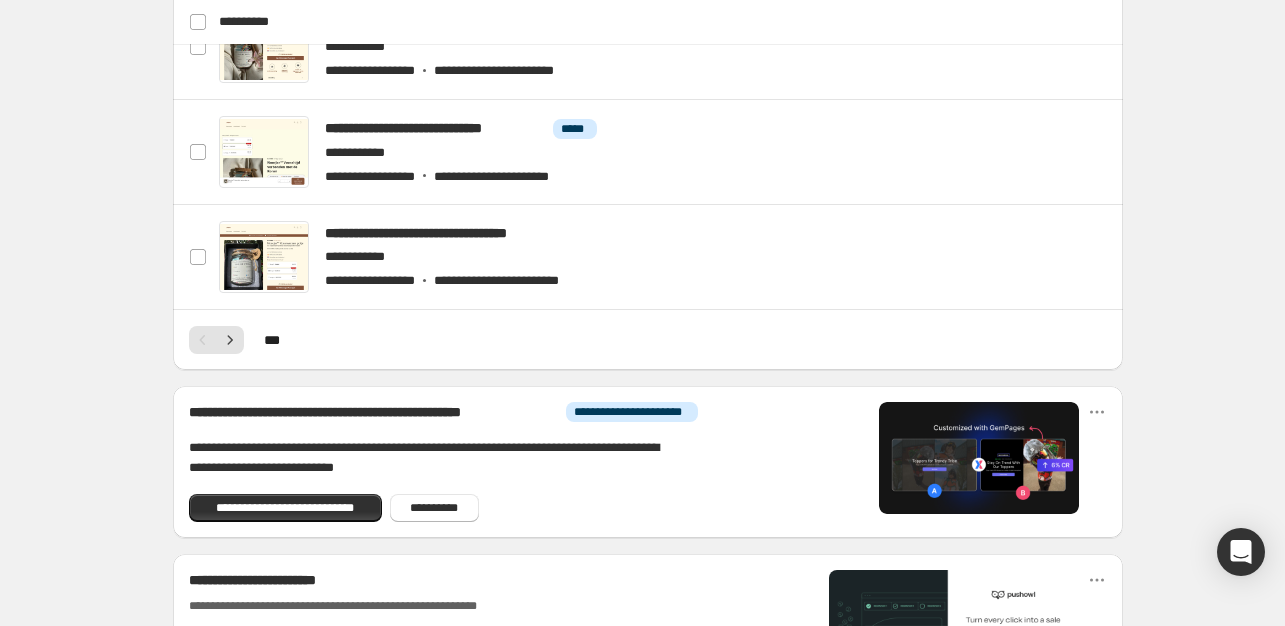 drag, startPoint x: 674, startPoint y: 291, endPoint x: 126, endPoint y: 231, distance: 551.2749 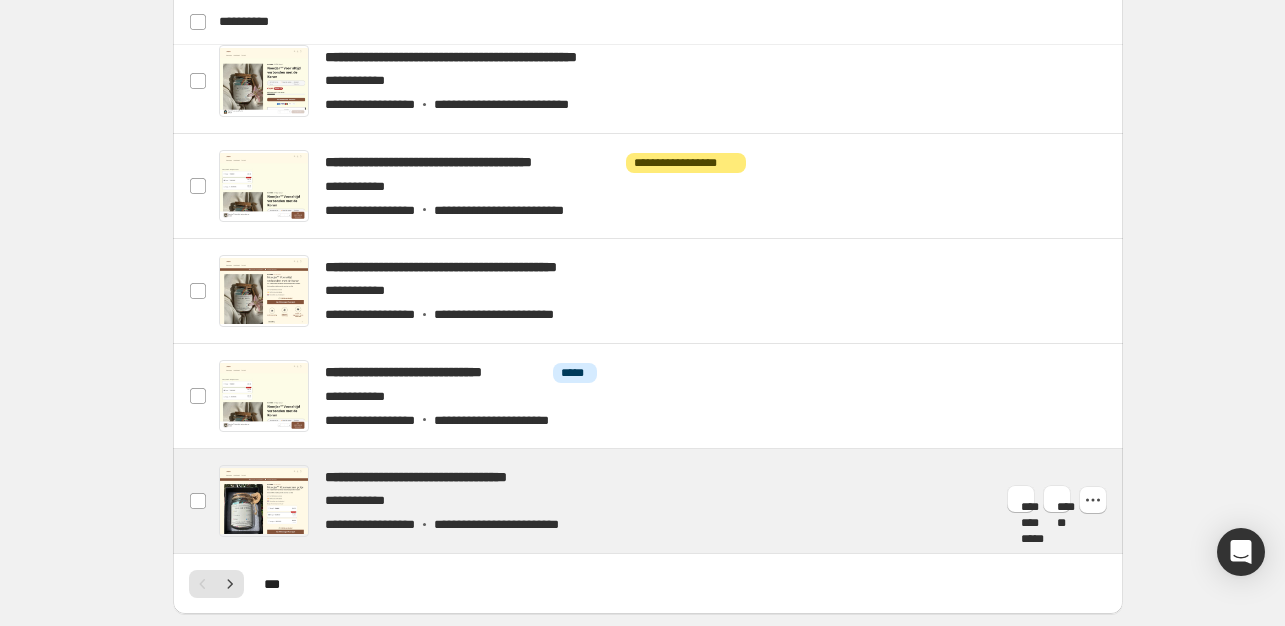 scroll, scrollTop: 400, scrollLeft: 0, axis: vertical 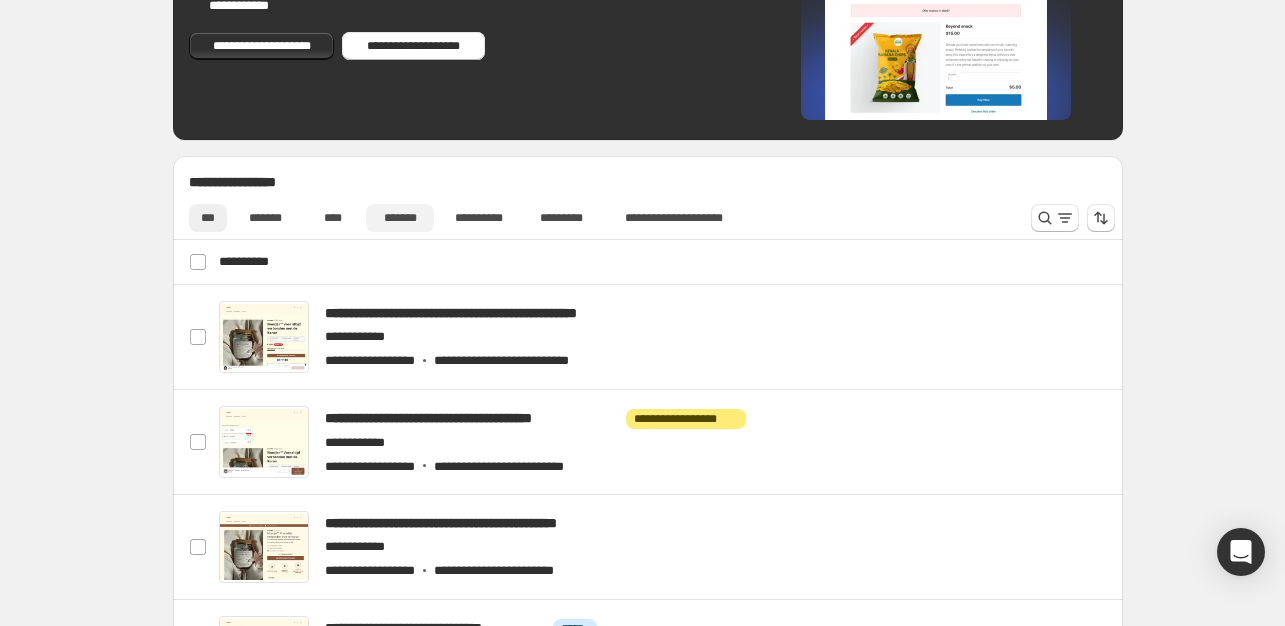 click on "*******" at bounding box center [400, 218] 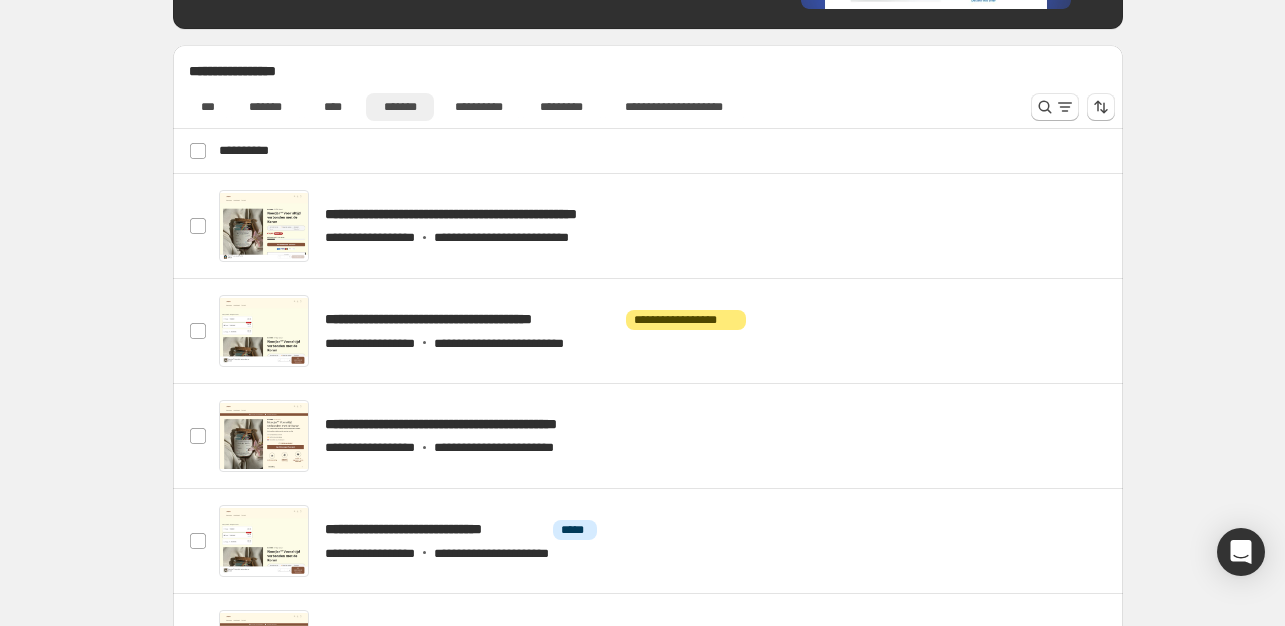 scroll, scrollTop: 500, scrollLeft: 0, axis: vertical 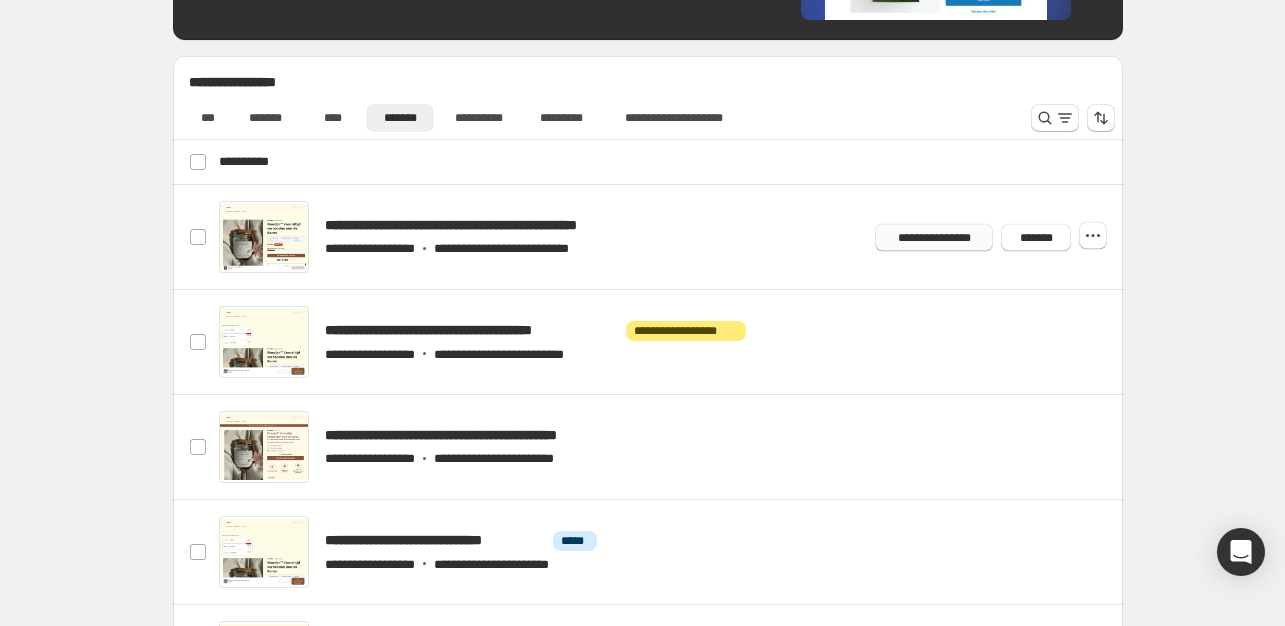 click on "**********" at bounding box center [934, 237] 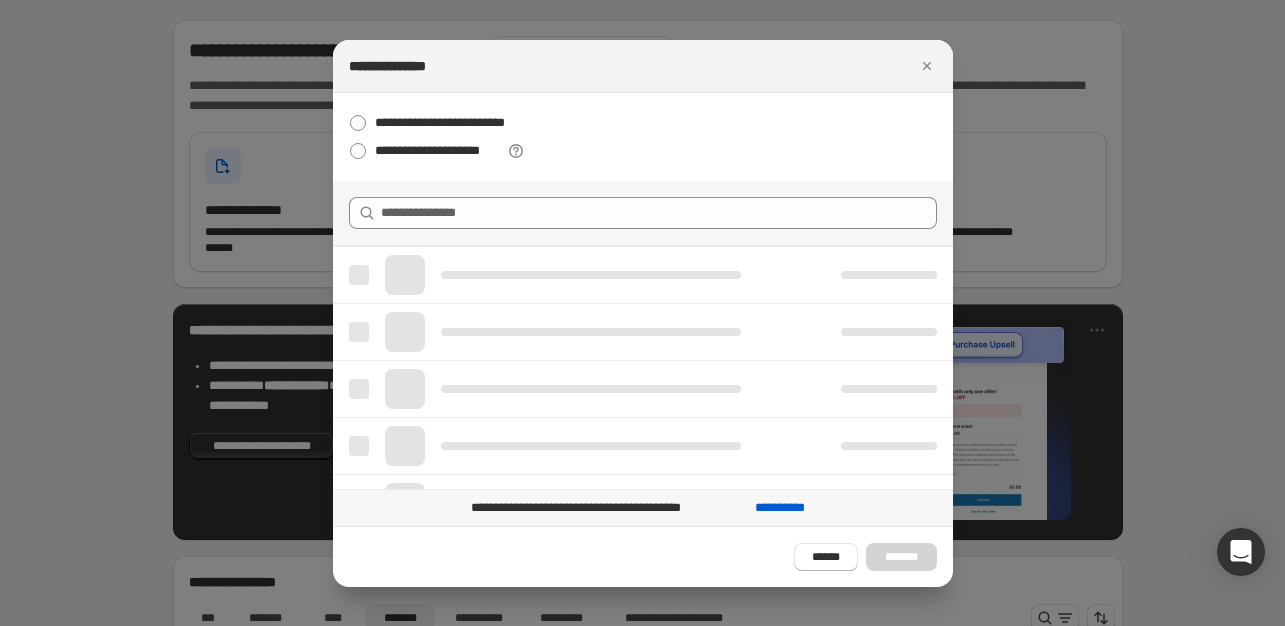 scroll, scrollTop: 0, scrollLeft: 0, axis: both 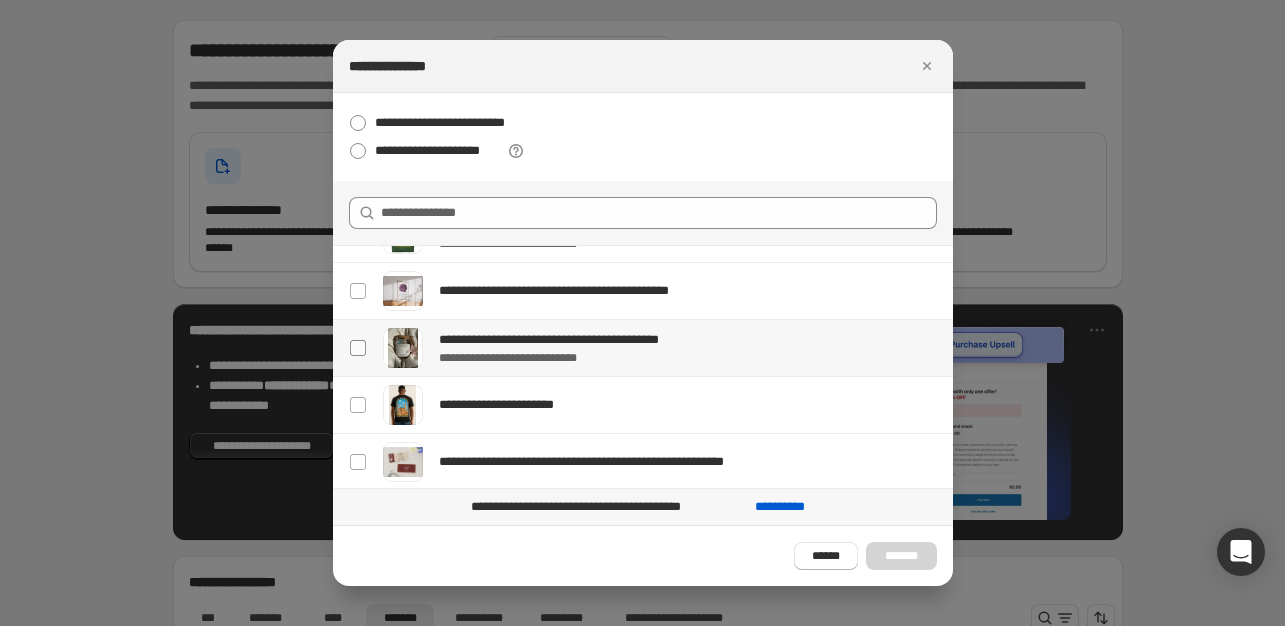 click at bounding box center [358, 348] 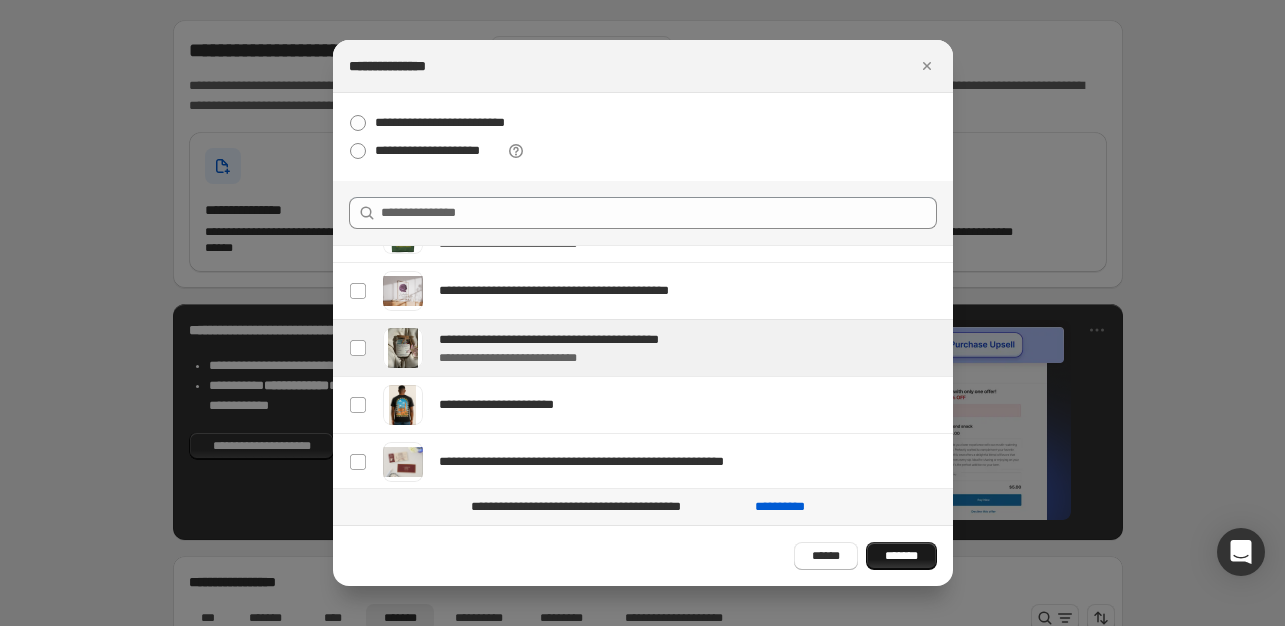 click on "*******" at bounding box center (901, 556) 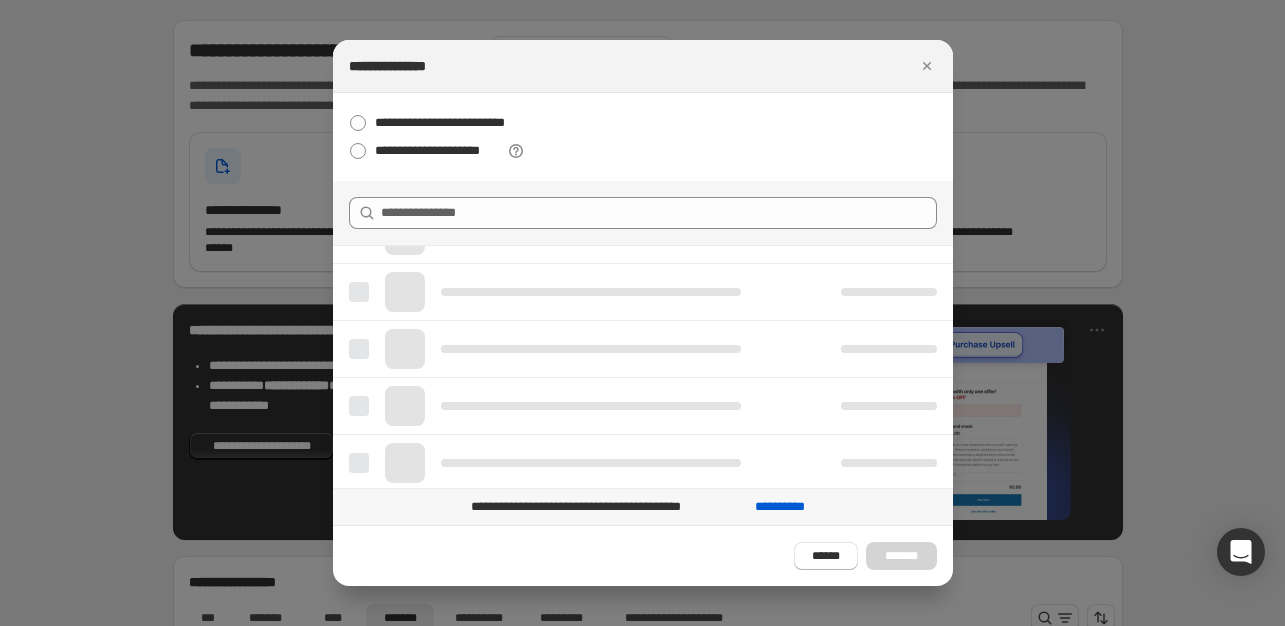 scroll, scrollTop: 0, scrollLeft: 0, axis: both 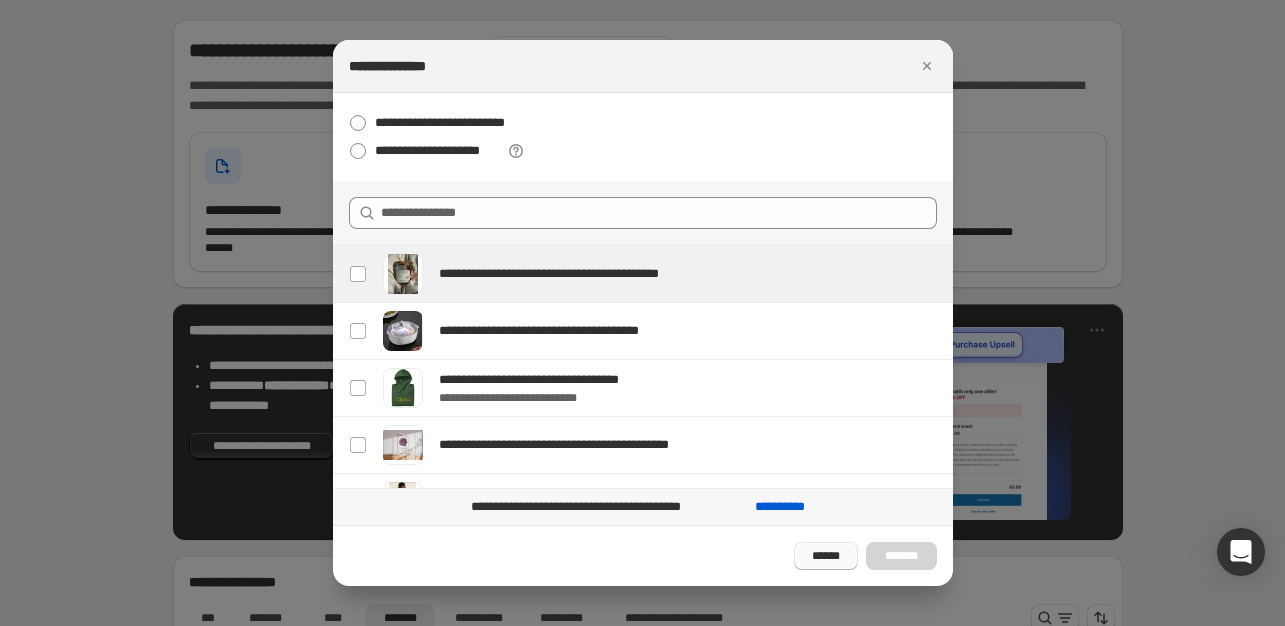 click on "******" at bounding box center (826, 556) 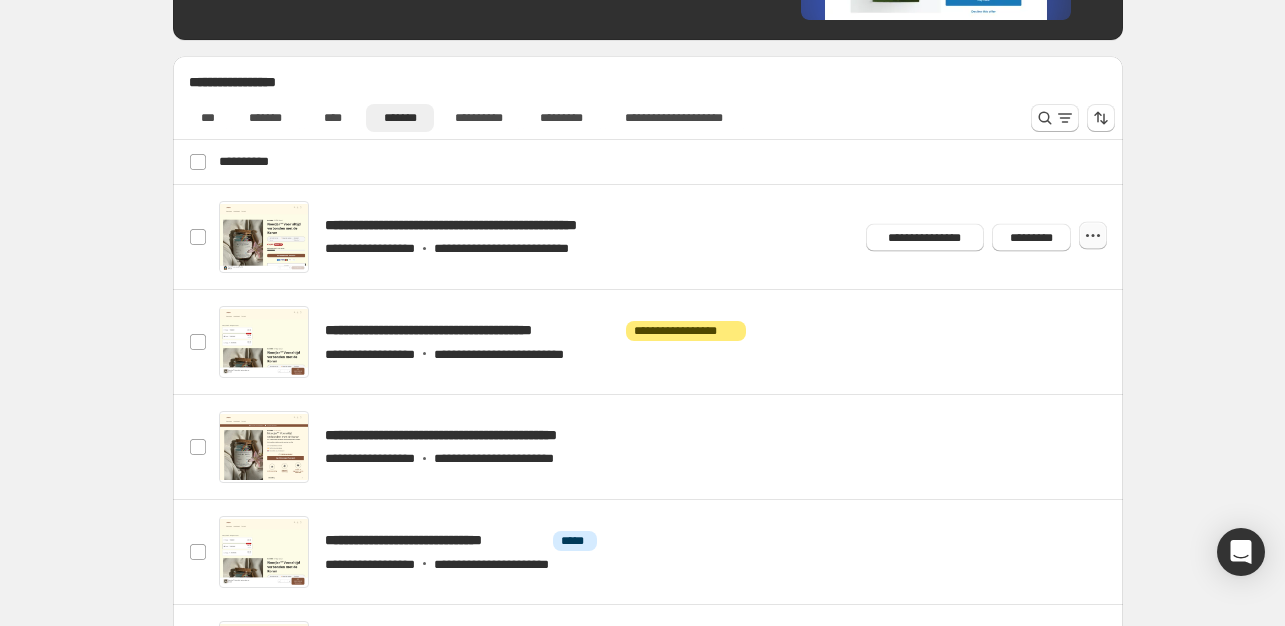 click 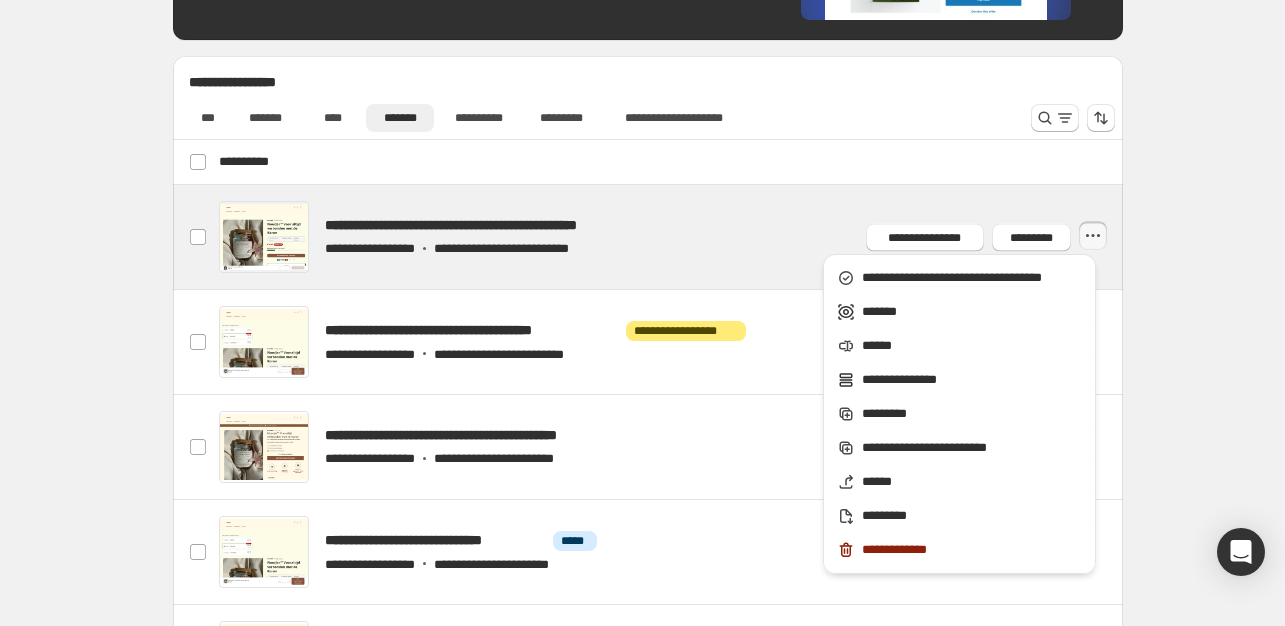 click at bounding box center [672, 237] 